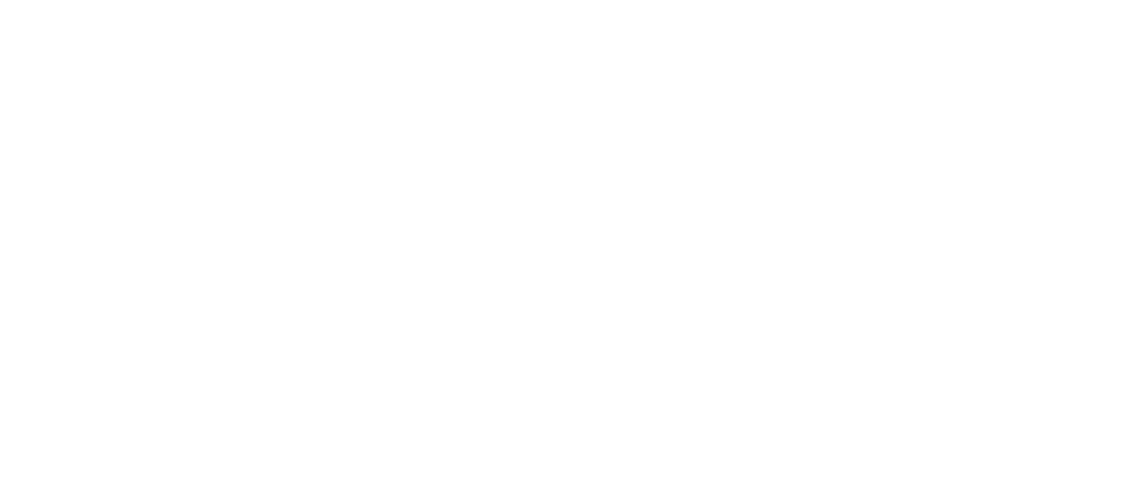 scroll, scrollTop: 0, scrollLeft: 0, axis: both 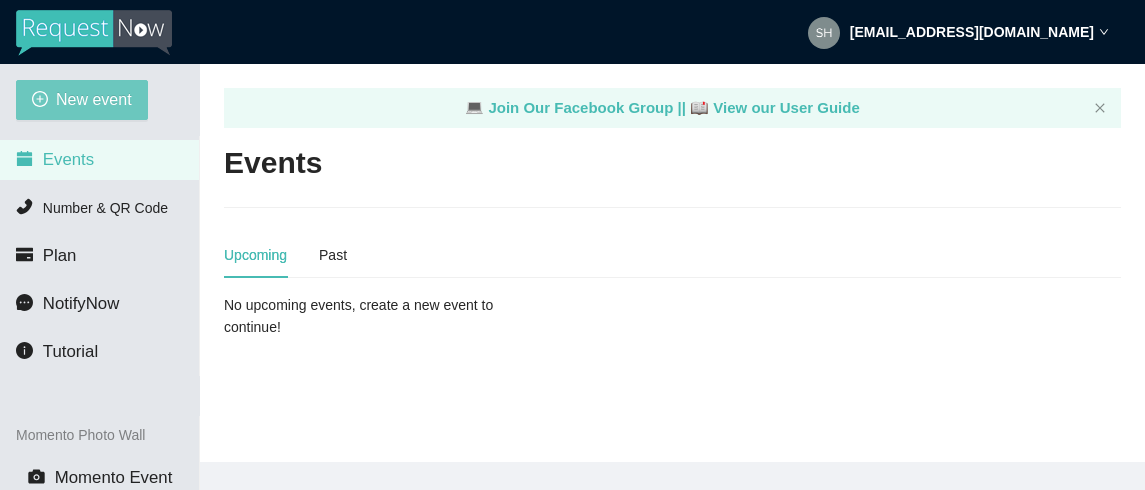 click on "New event" at bounding box center [94, 99] 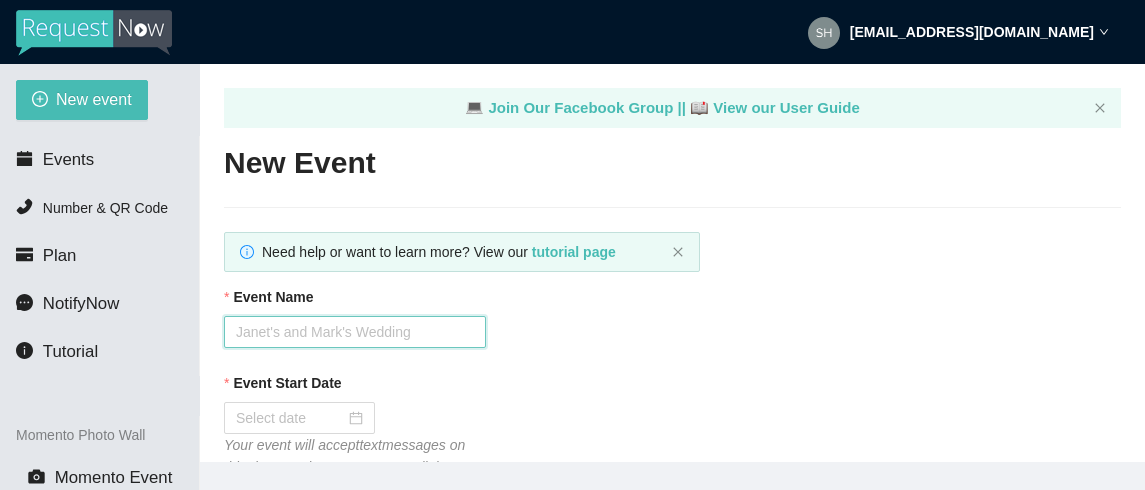 click on "Event Name" at bounding box center [355, 332] 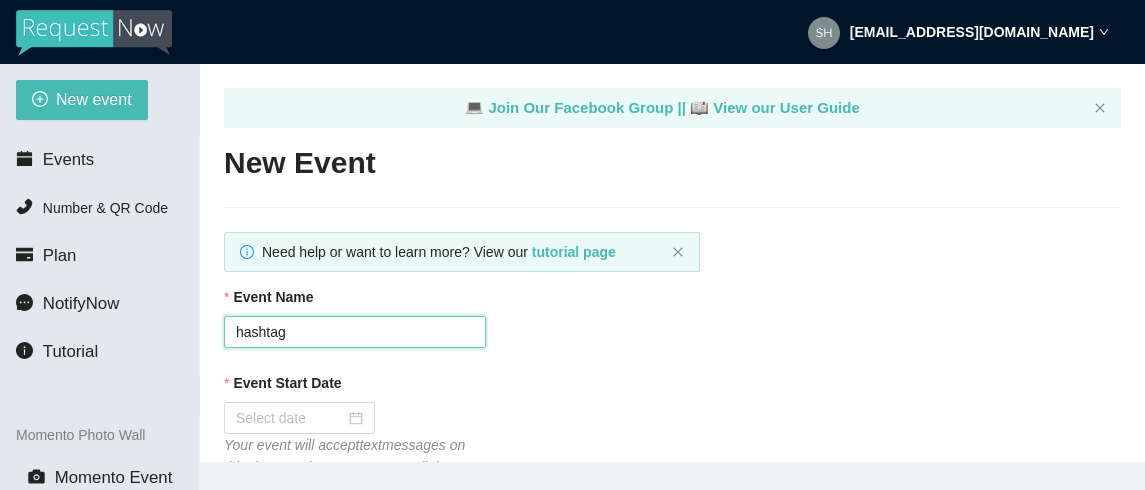 type on "Hashtag [DATE] Trivia" 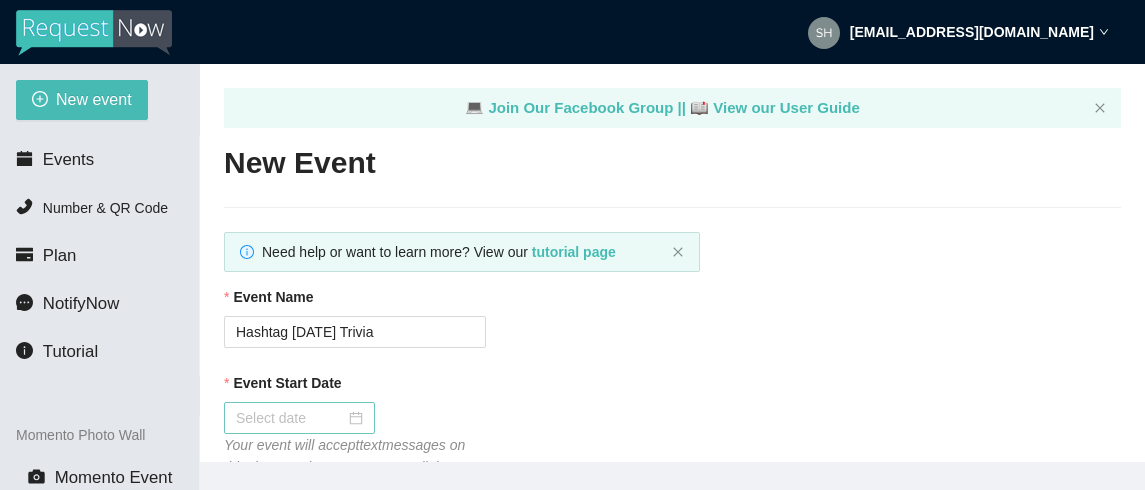 click on "Event Start Date" at bounding box center (290, 418) 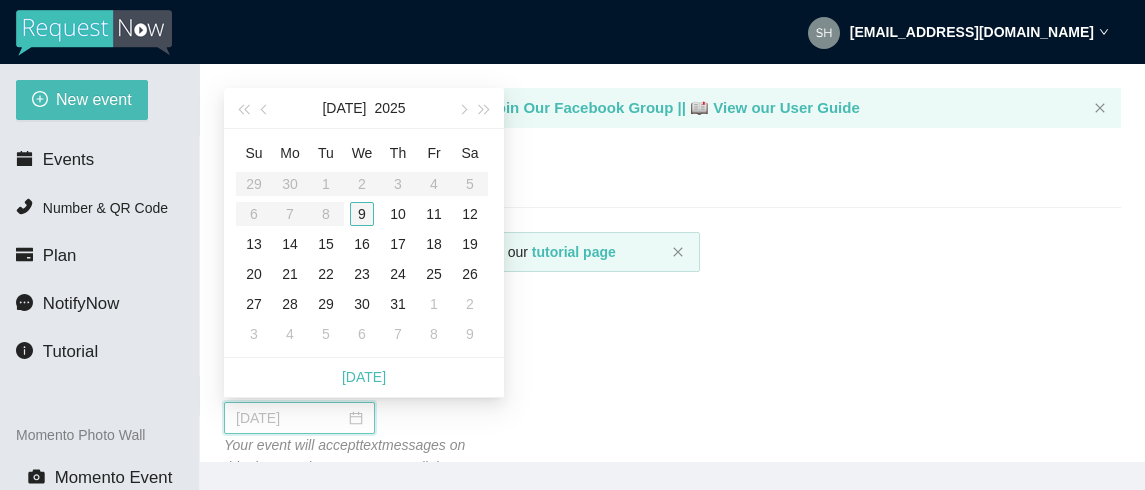 type on "07/09/2025" 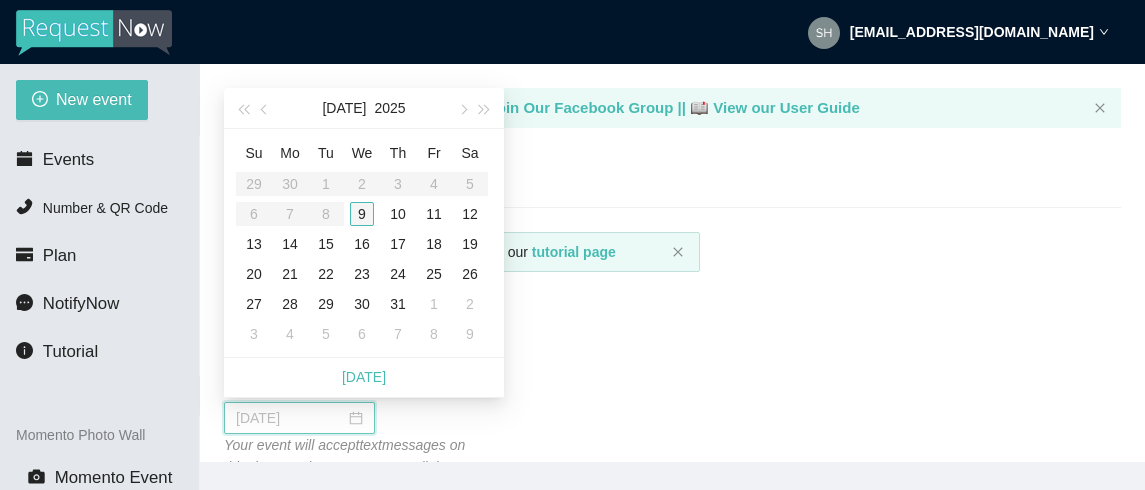 click on "9" at bounding box center [362, 214] 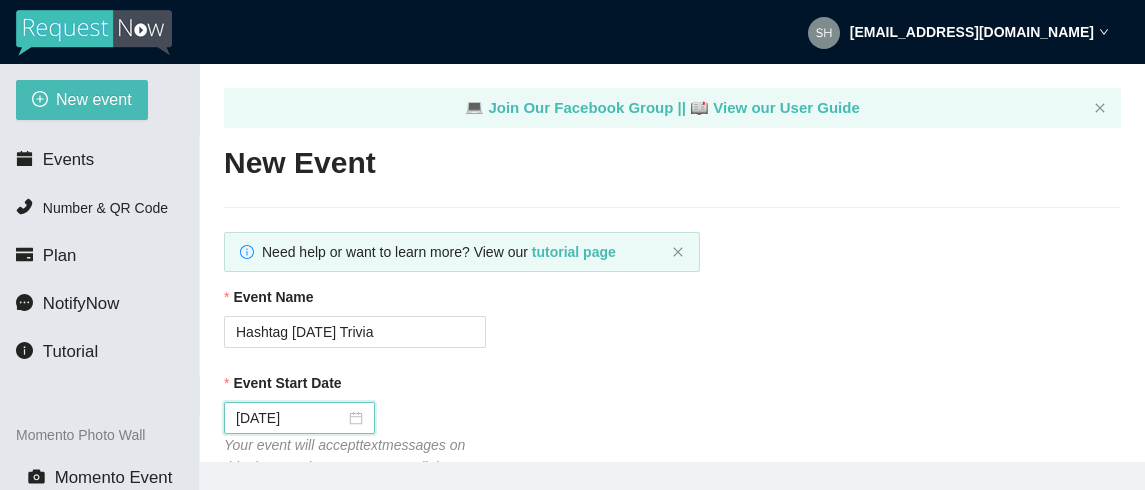 click on "Event Start Date" at bounding box center [672, 387] 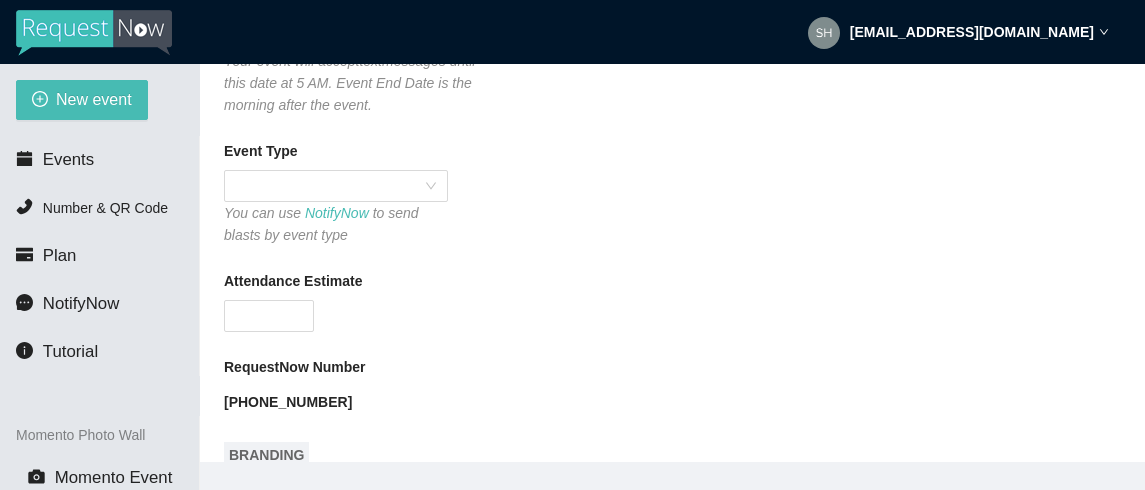 scroll, scrollTop: 560, scrollLeft: 0, axis: vertical 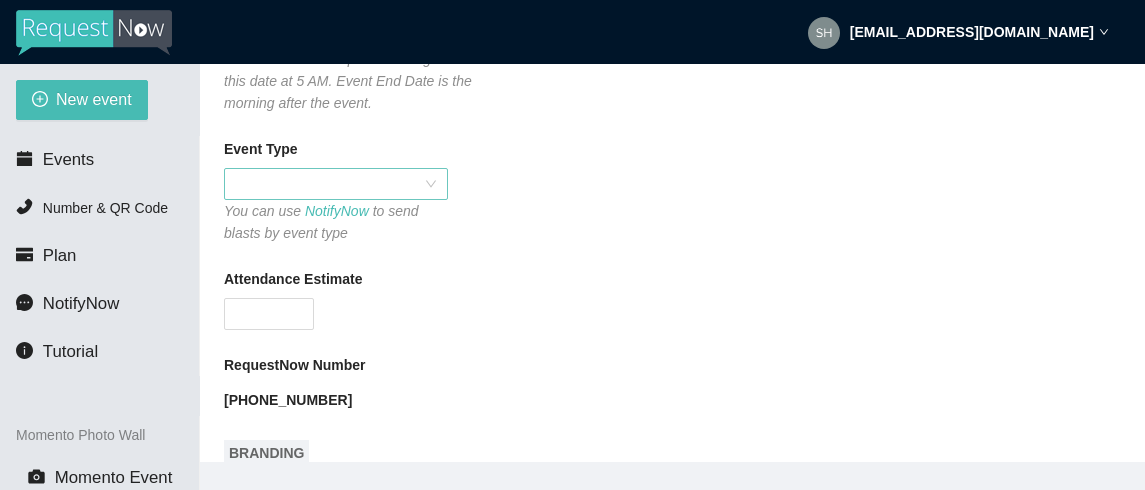click at bounding box center [336, 184] 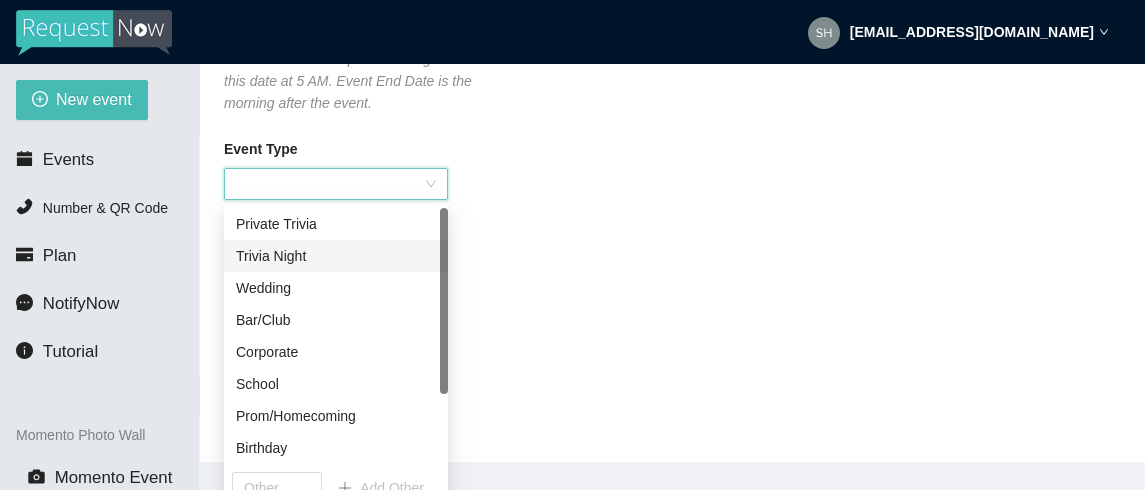 click on "Trivia Night" at bounding box center [336, 256] 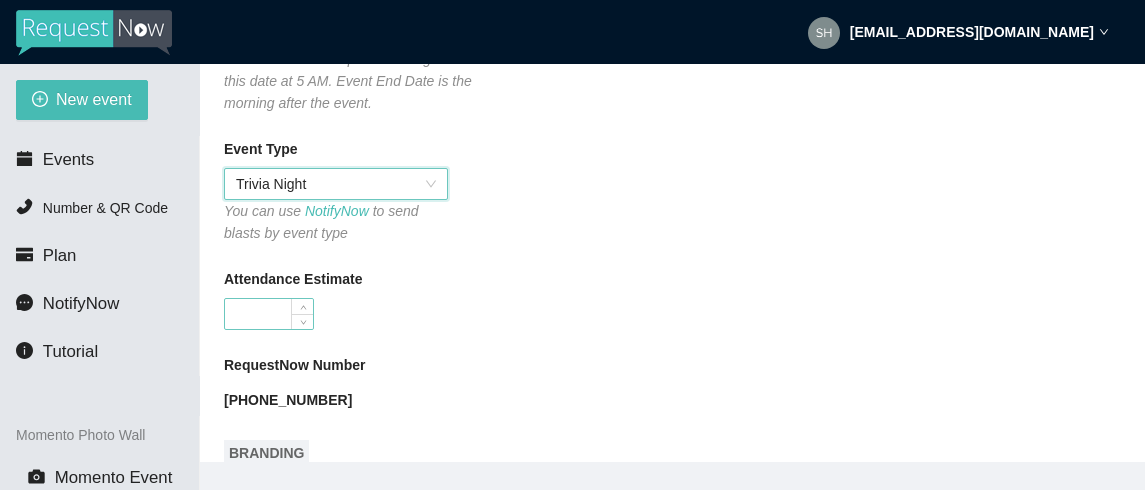 click on "Attendance Estimate" at bounding box center [269, 314] 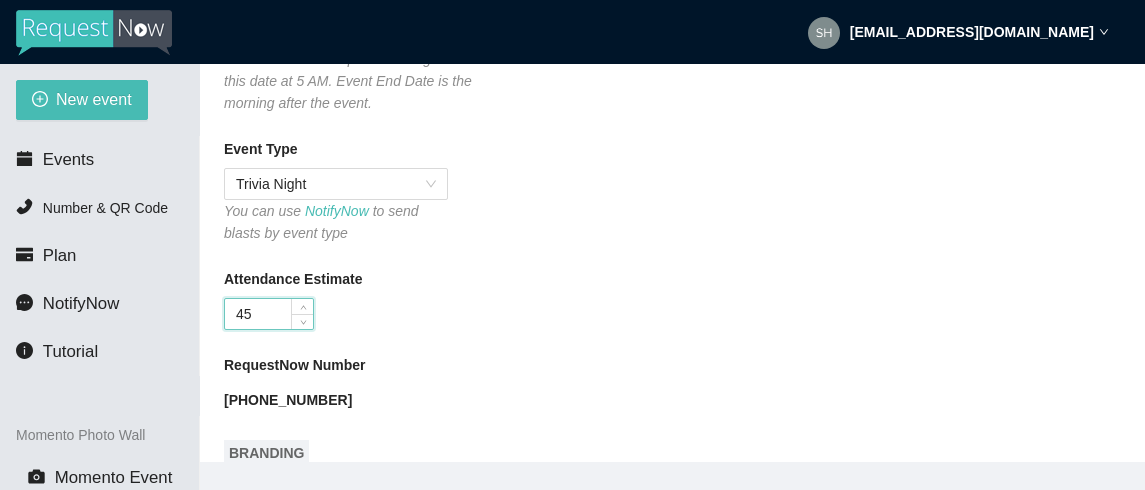 type on "45" 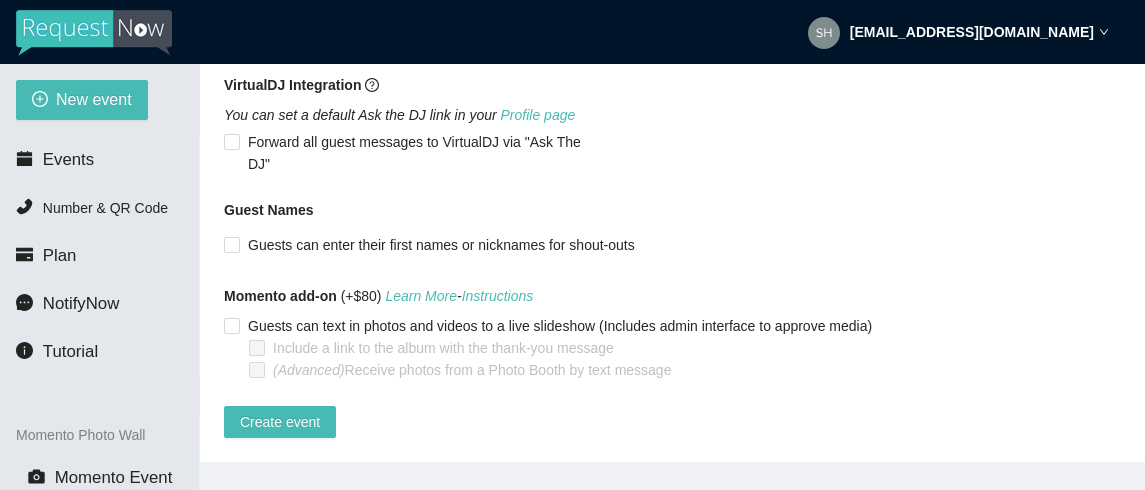scroll, scrollTop: 1534, scrollLeft: 0, axis: vertical 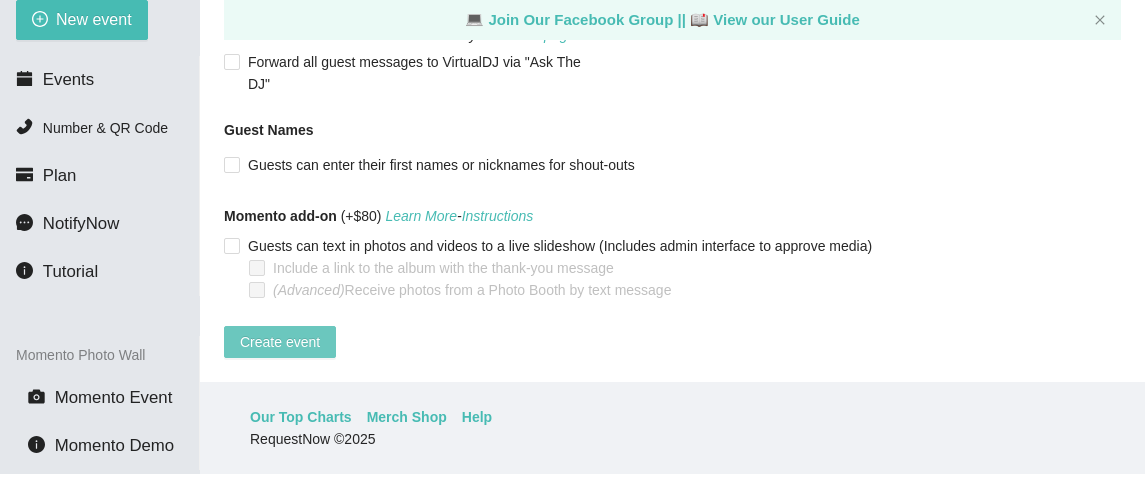 click on "Create event" at bounding box center (280, 342) 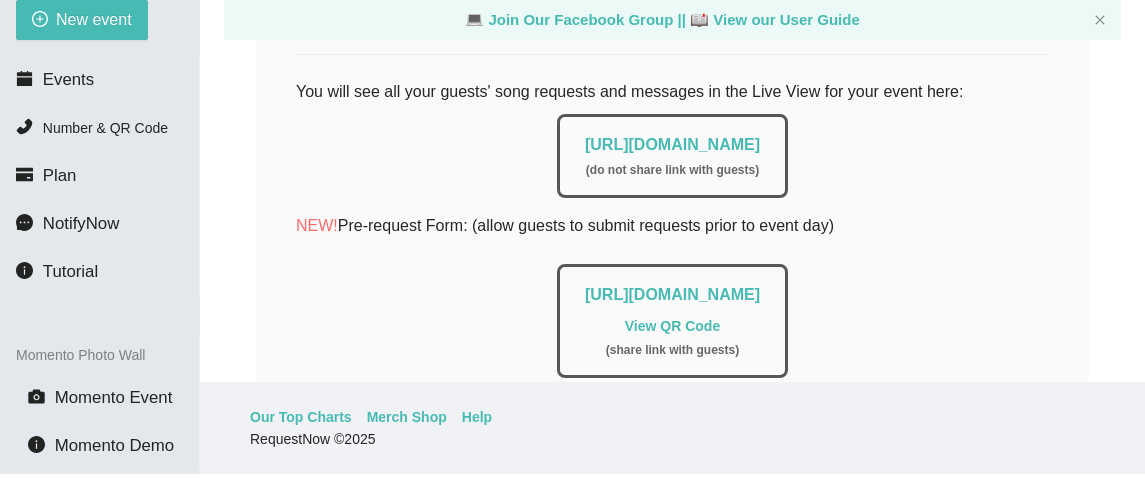 scroll, scrollTop: 391, scrollLeft: 0, axis: vertical 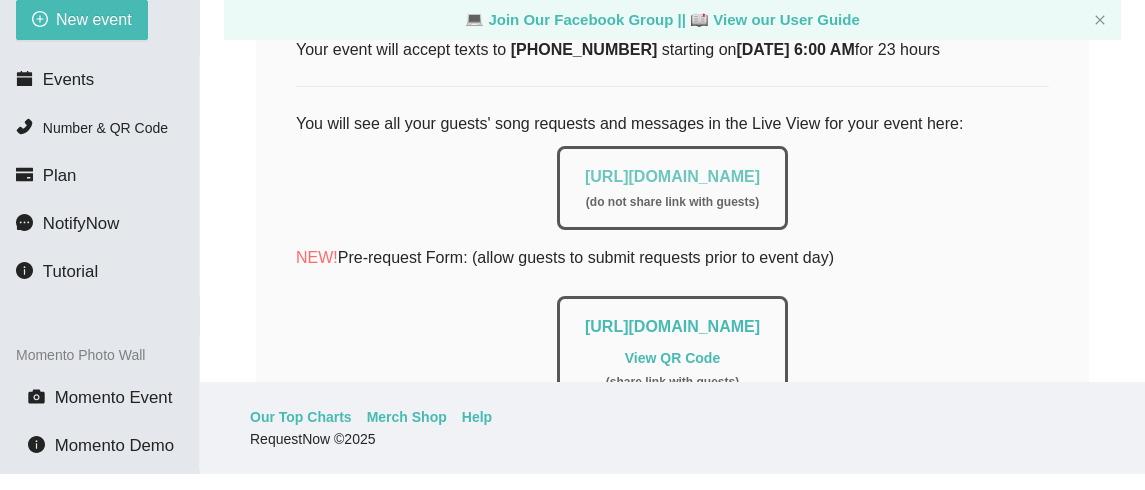 click on "https://app.requestnow.io/live/rxldklr" at bounding box center (672, 176) 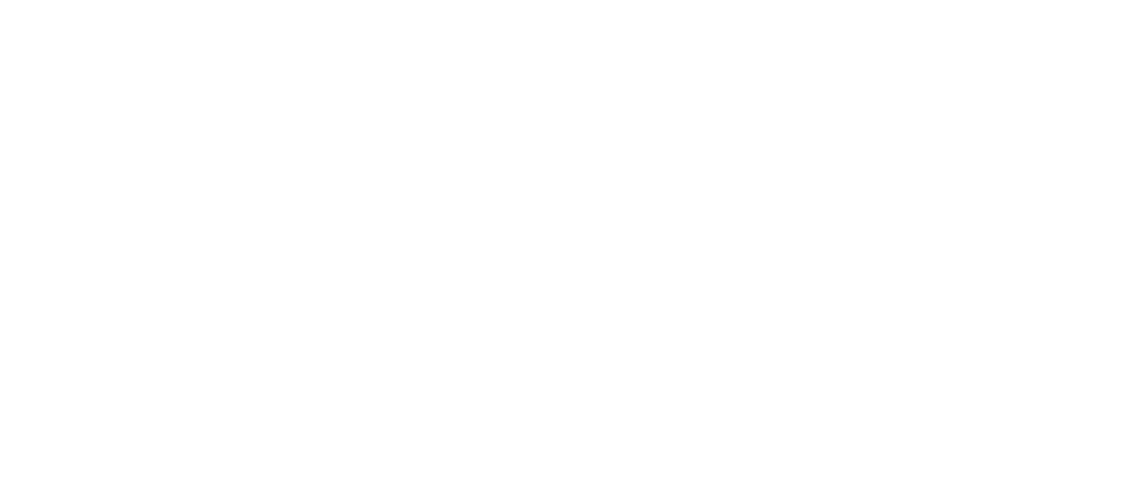 scroll, scrollTop: 0, scrollLeft: 0, axis: both 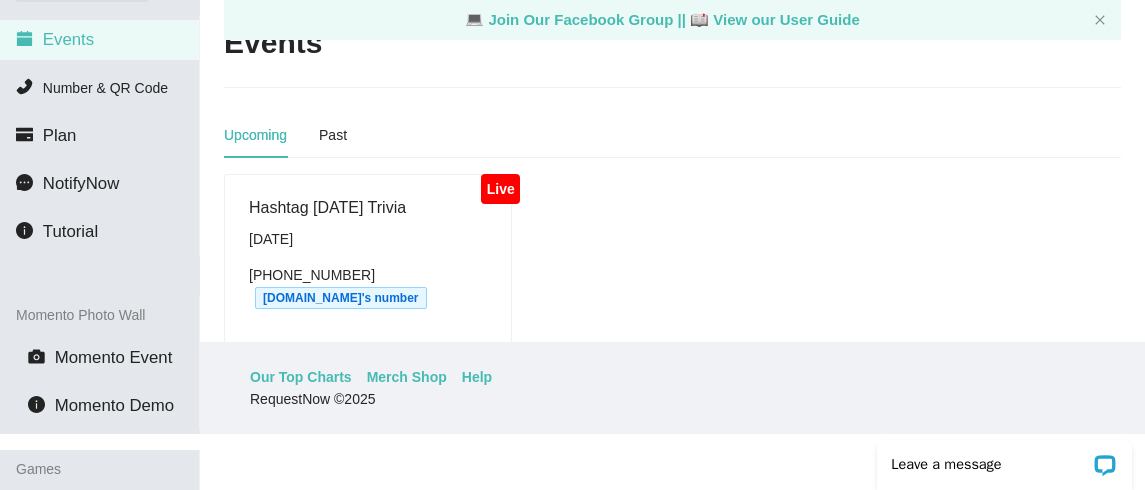 click on "Live Hashtag [DATE] Trivia [DATE] [PHONE_NUMBER] [DOMAIN_NAME]'s number" at bounding box center (672, 283) 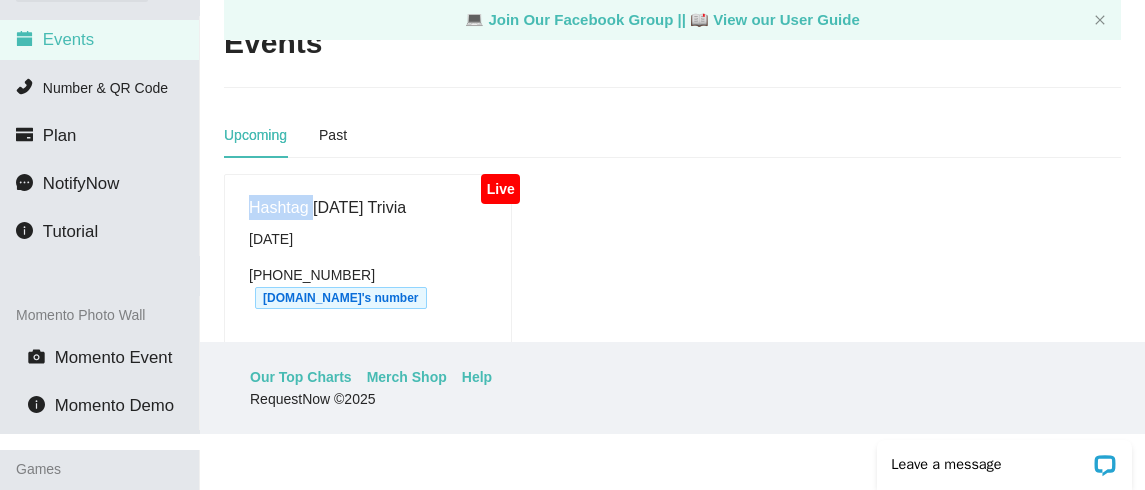 click on "Live Hashtag [DATE] Trivia [DATE] [PHONE_NUMBER] [DOMAIN_NAME]'s number" at bounding box center (672, 283) 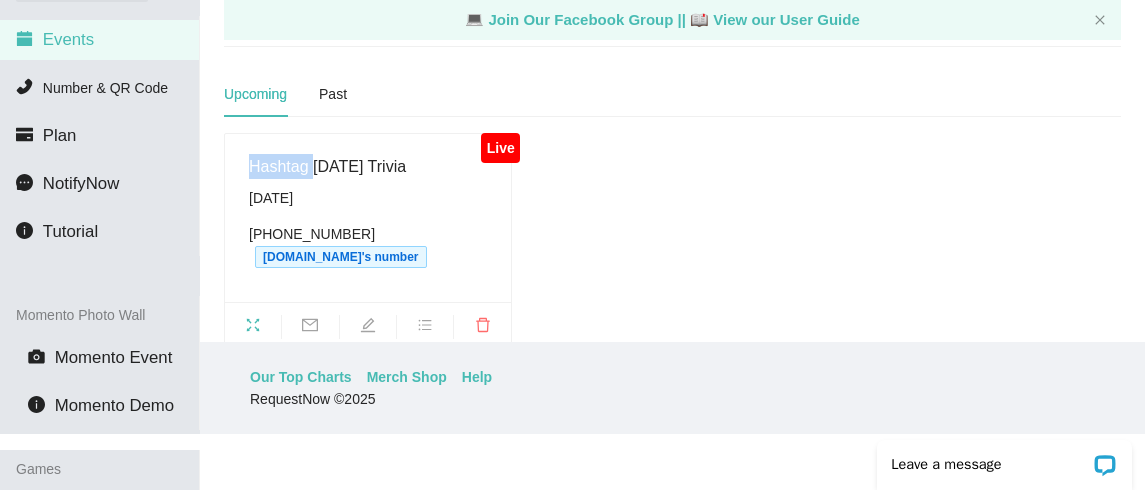 scroll, scrollTop: 80, scrollLeft: 0, axis: vertical 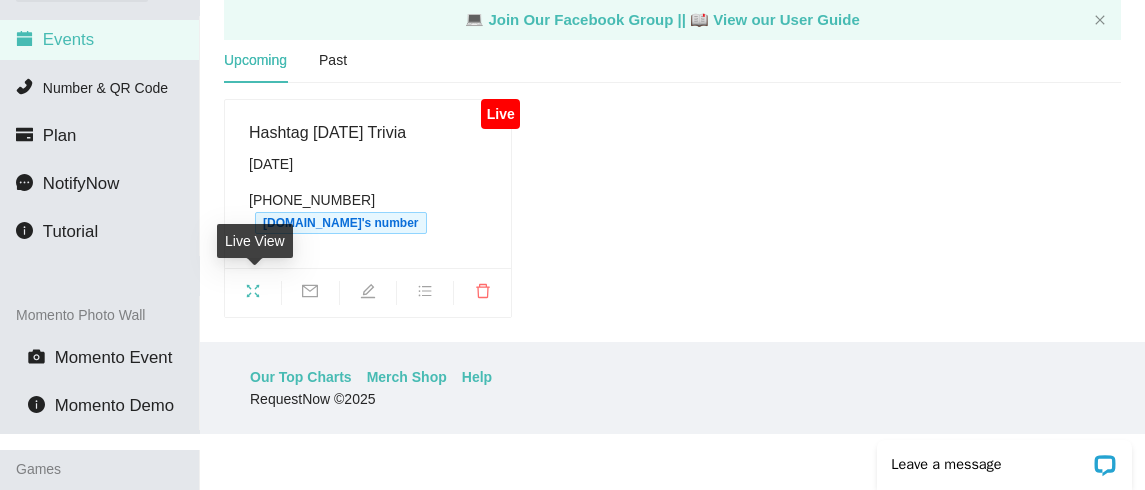 click 